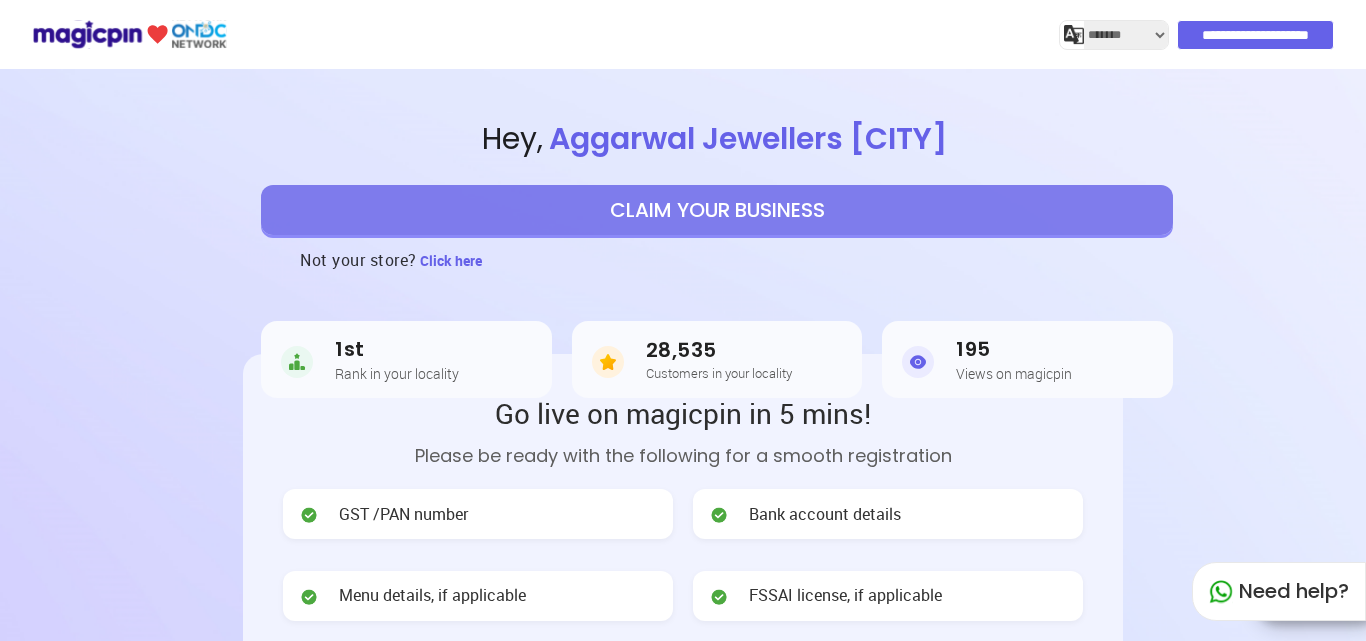 select on "*******" 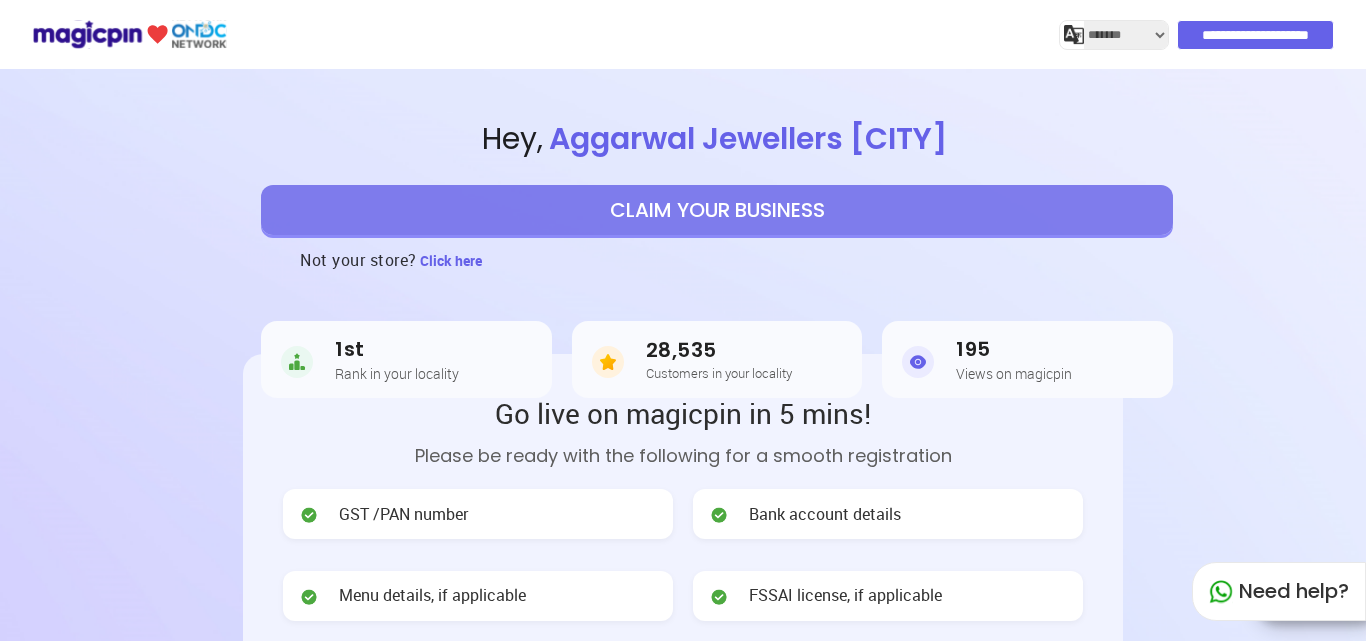 scroll, scrollTop: 0, scrollLeft: 0, axis: both 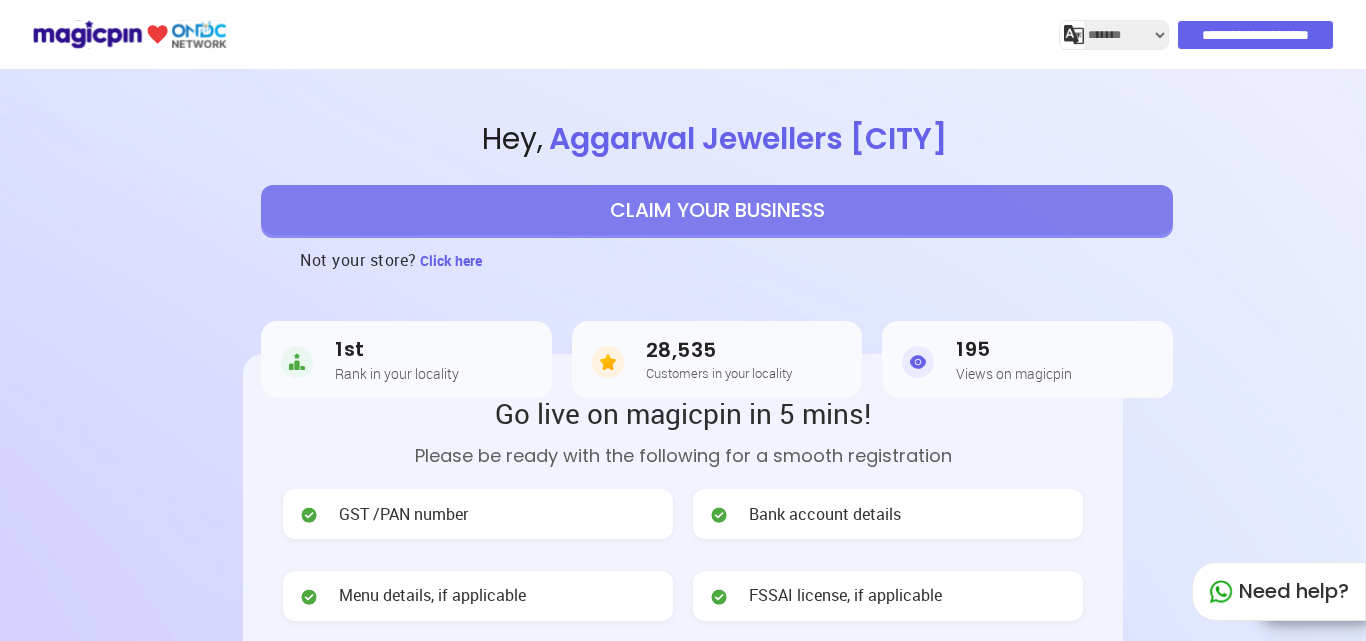 click on "CLAIM YOUR BUSINESS" at bounding box center [717, 210] 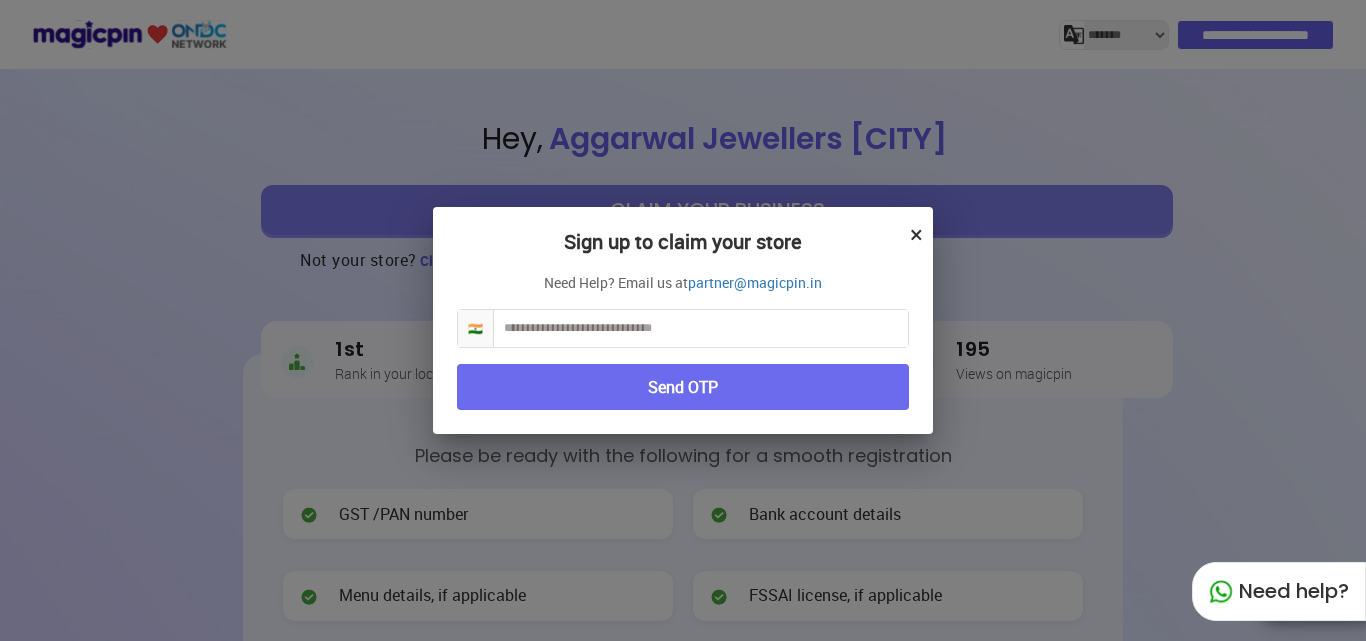 click at bounding box center (701, 328) 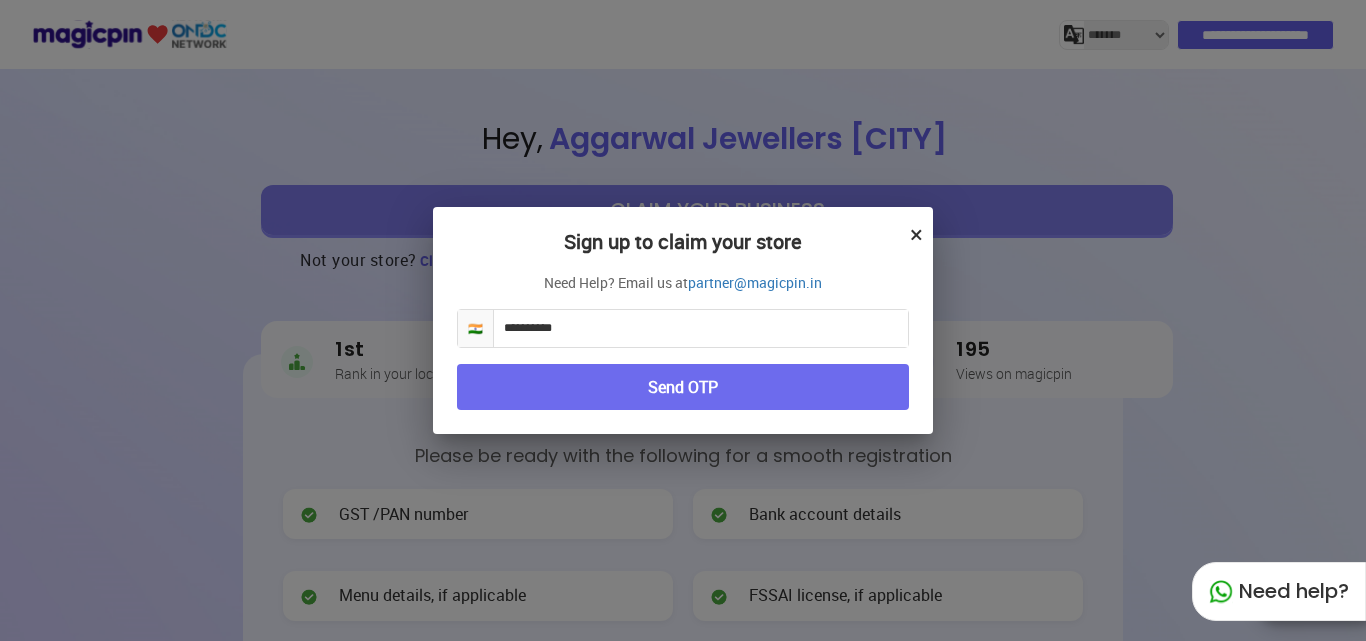 type on "**********" 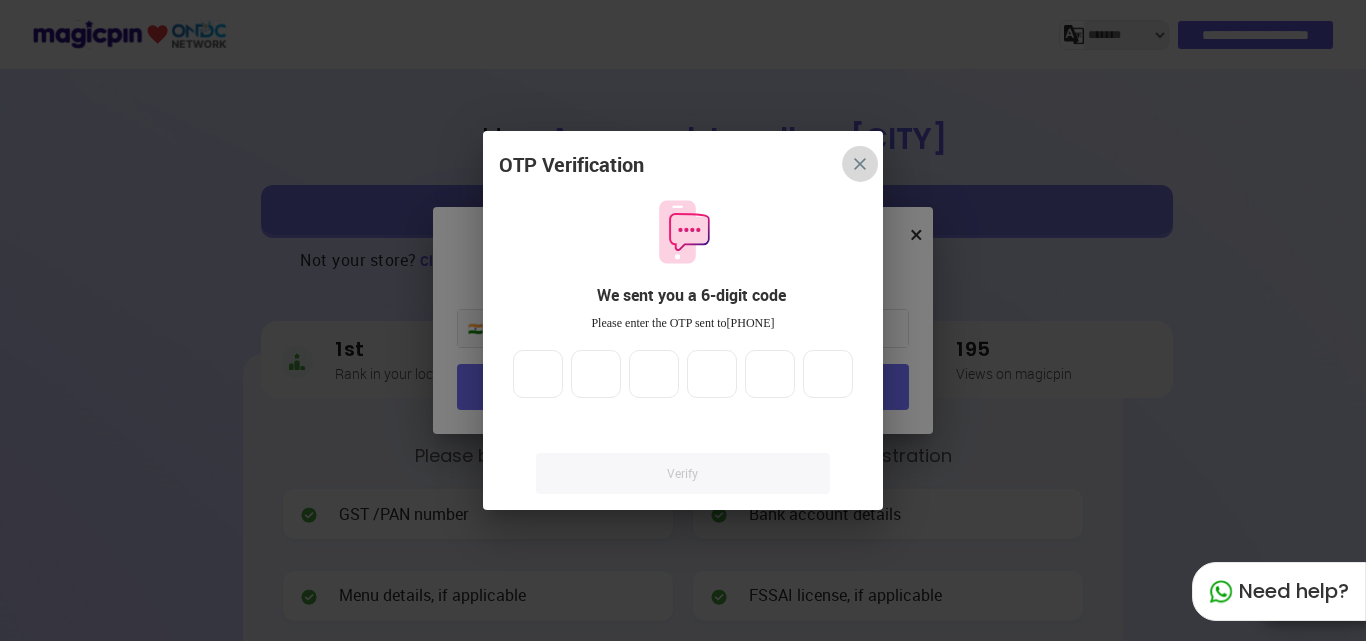 click at bounding box center (860, 164) 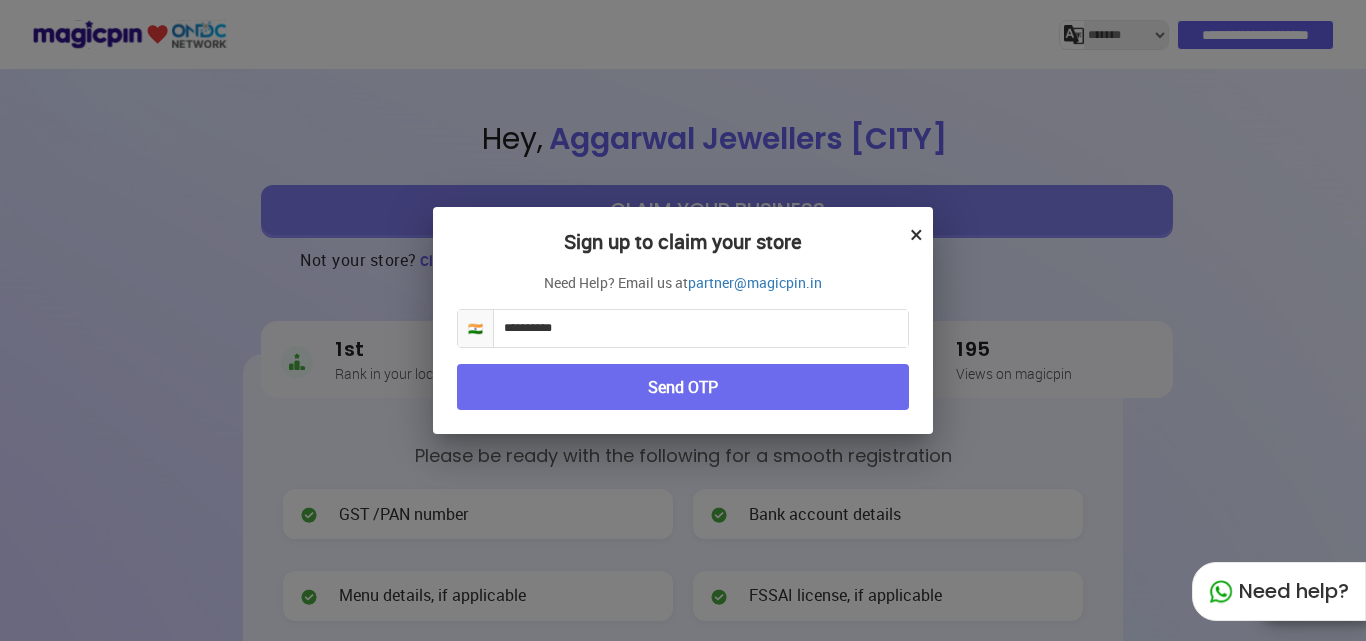 click on "Send OTP" at bounding box center (683, 387) 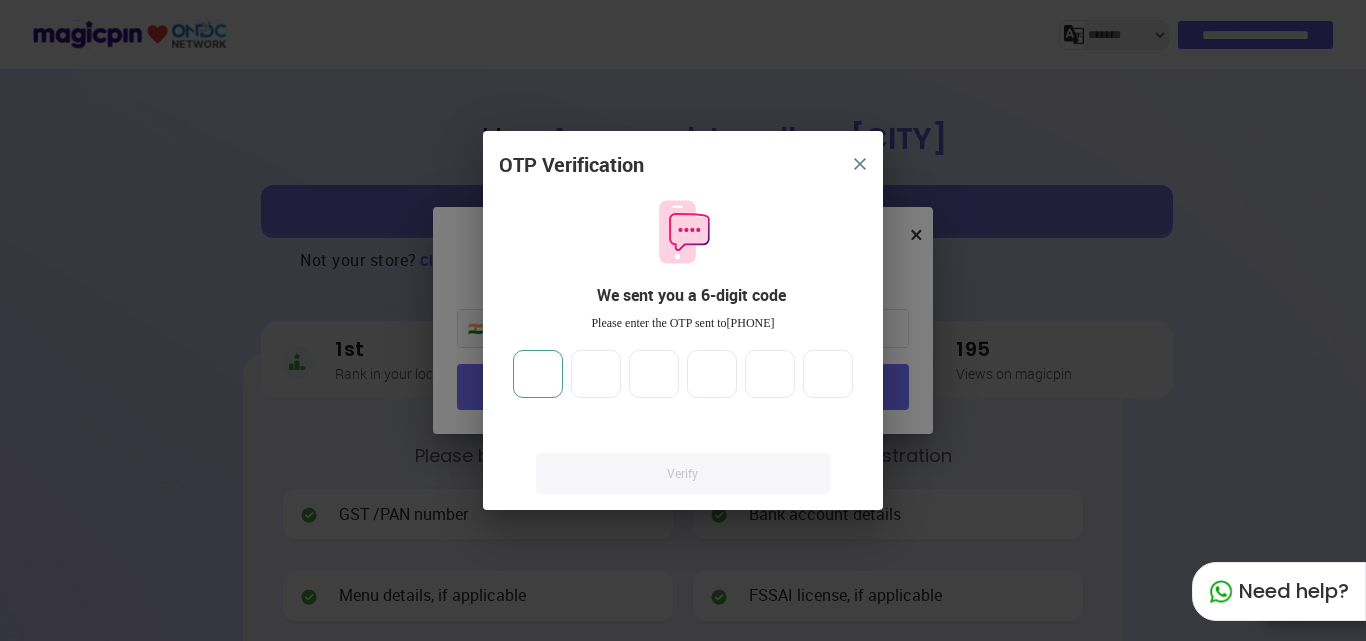 click at bounding box center (538, 374) 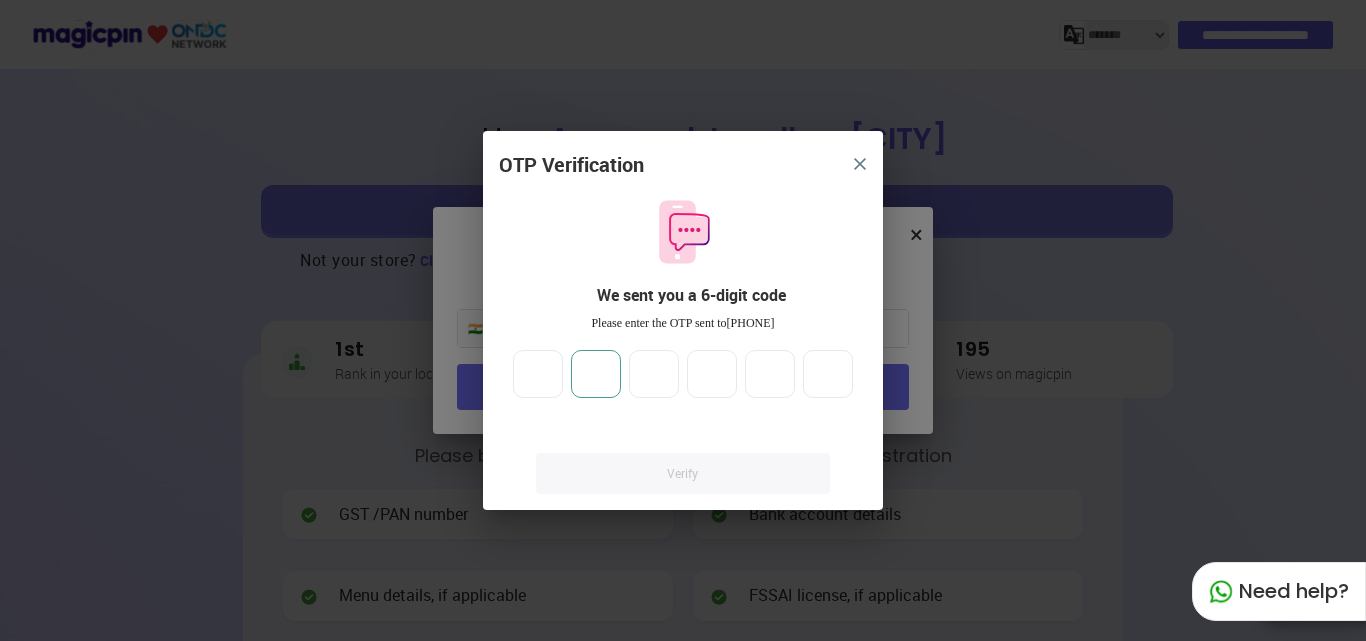 type on "*" 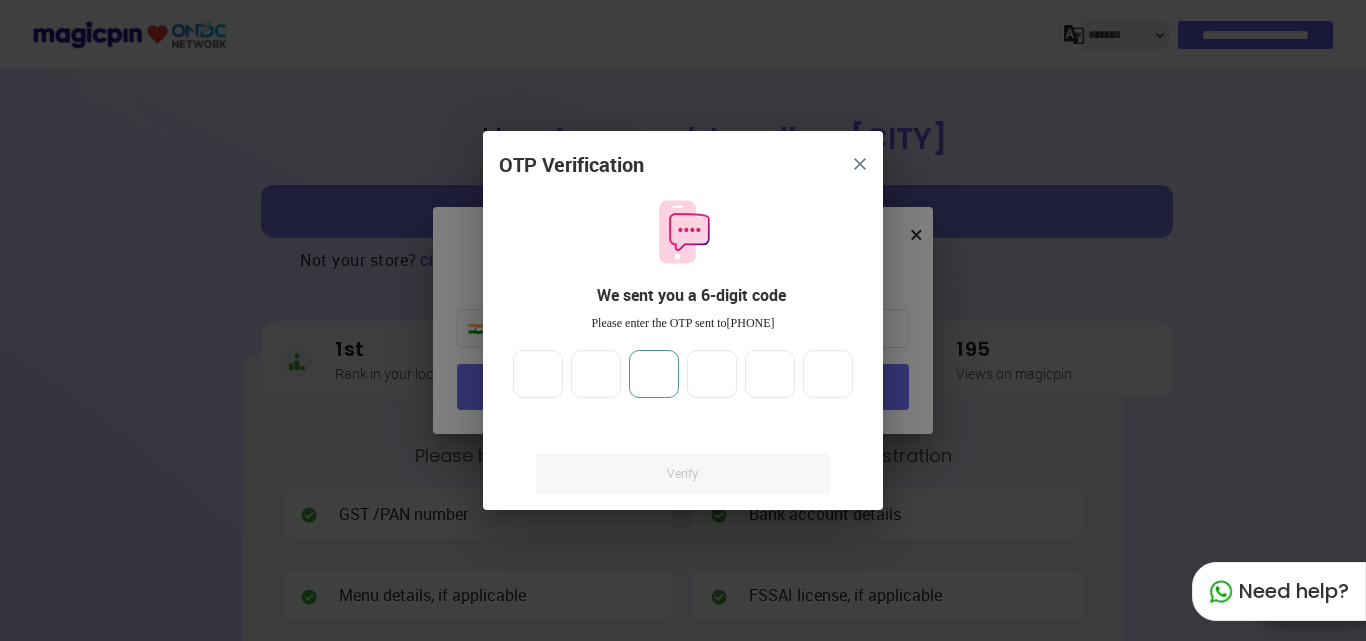type on "*" 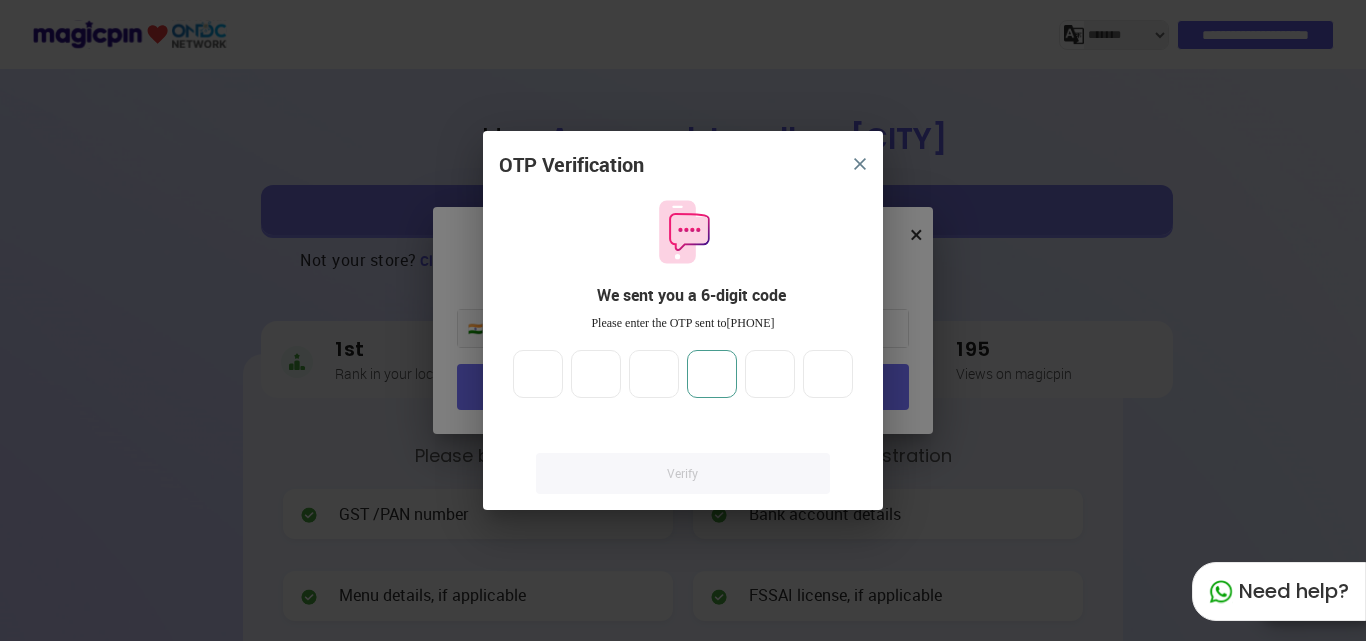 type on "*" 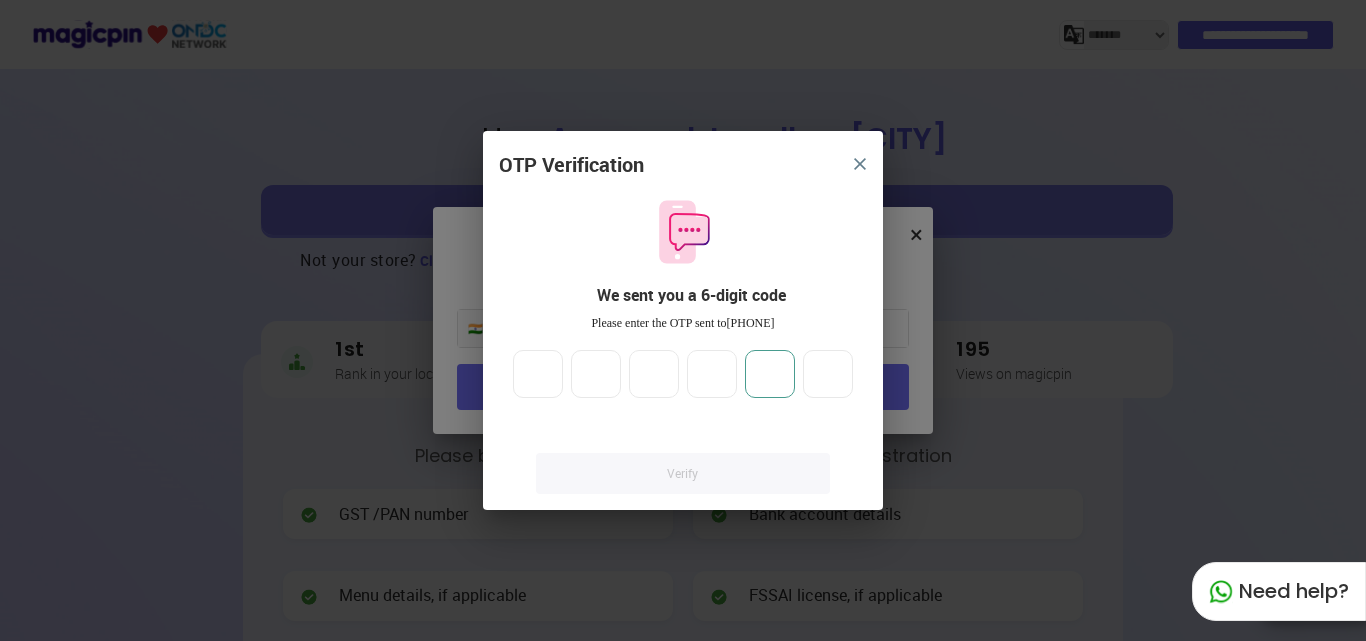 type on "*" 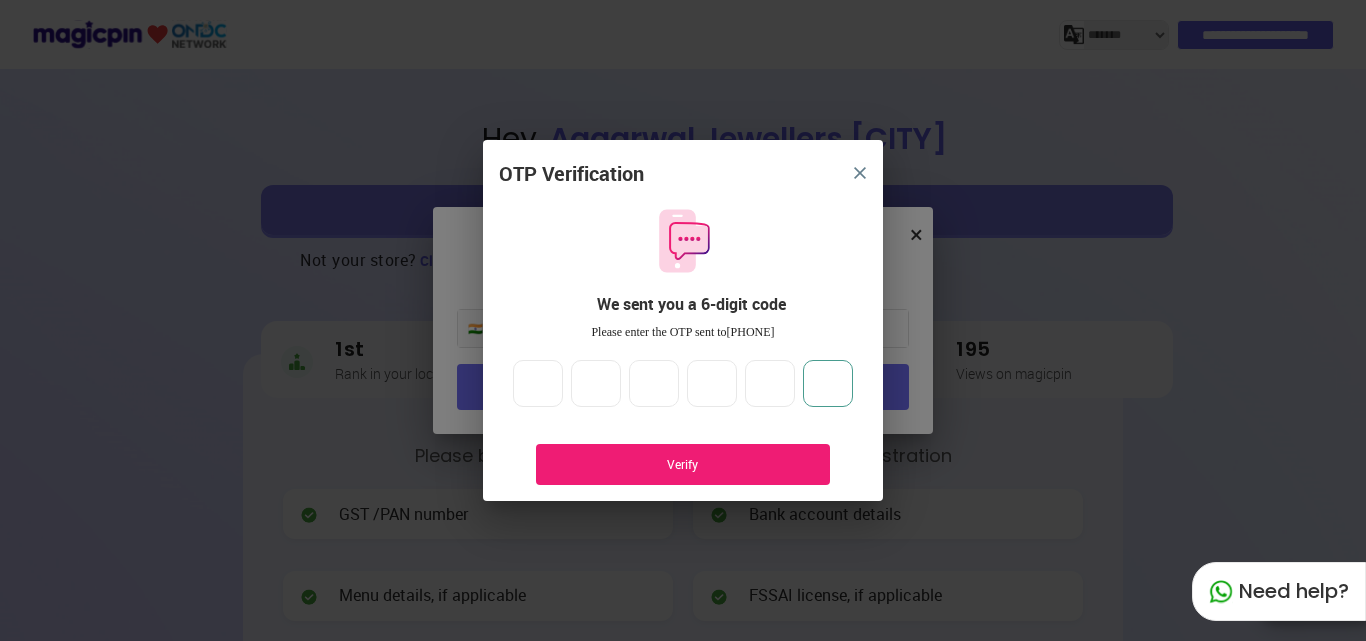 type on "*" 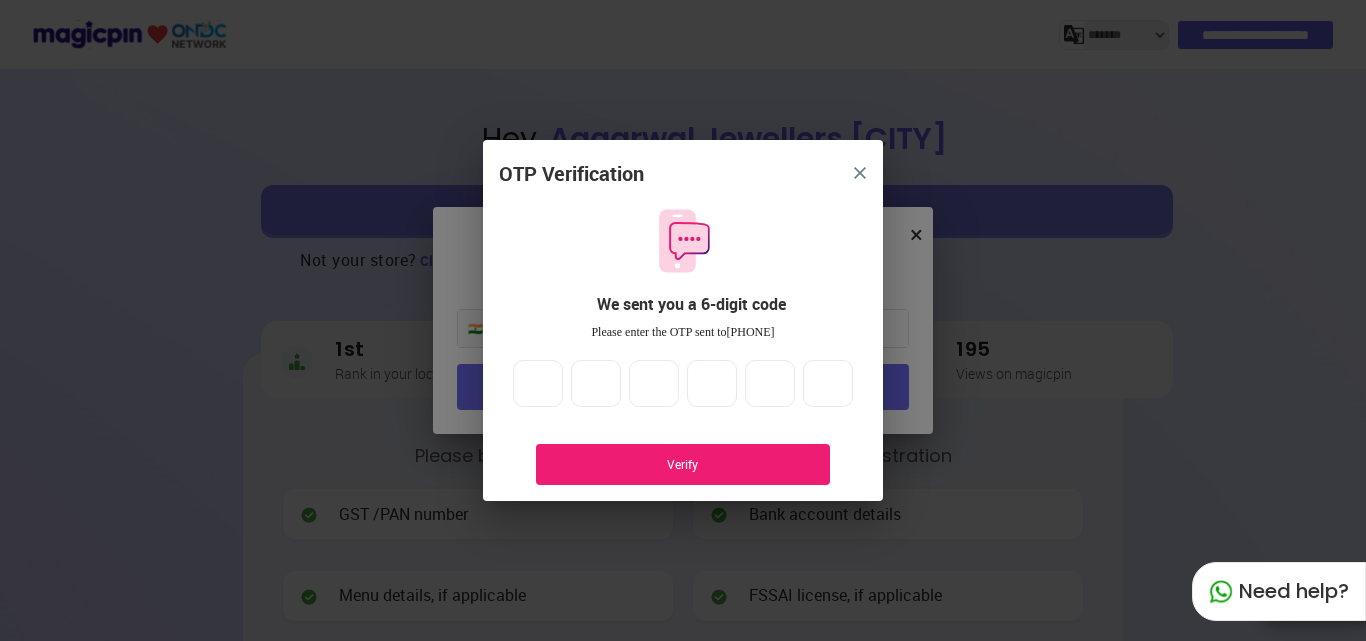 click on "Verify" at bounding box center (683, 464) 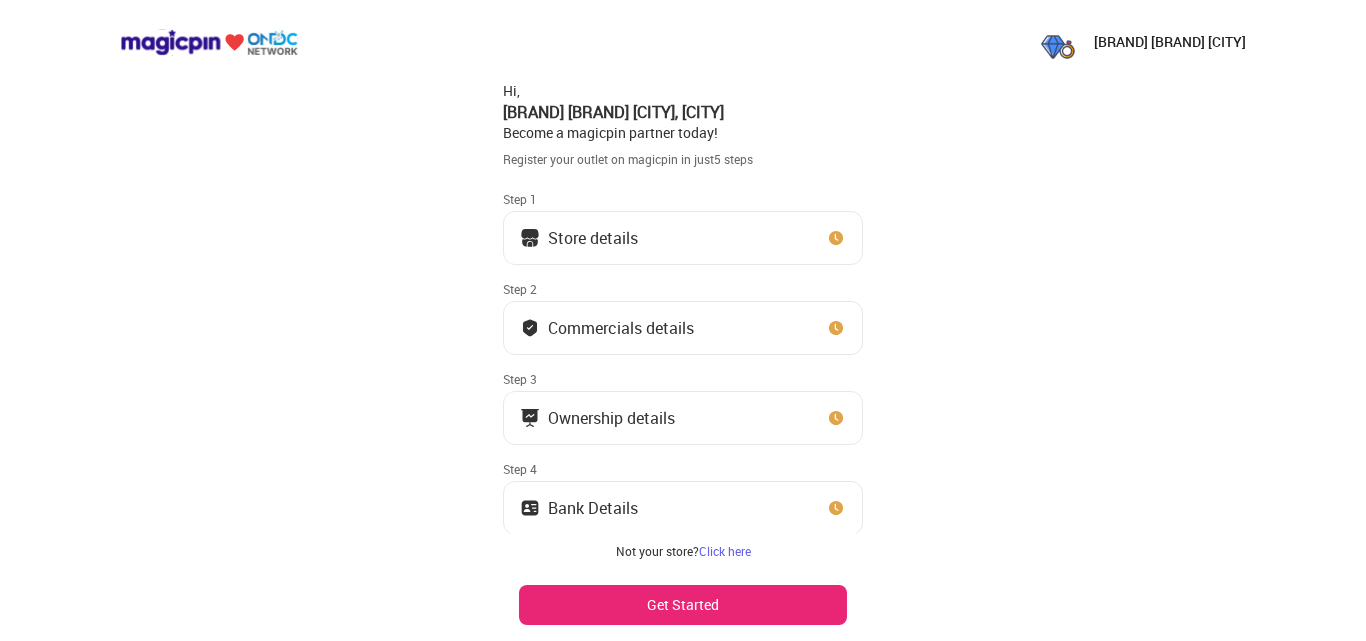 scroll, scrollTop: 0, scrollLeft: 0, axis: both 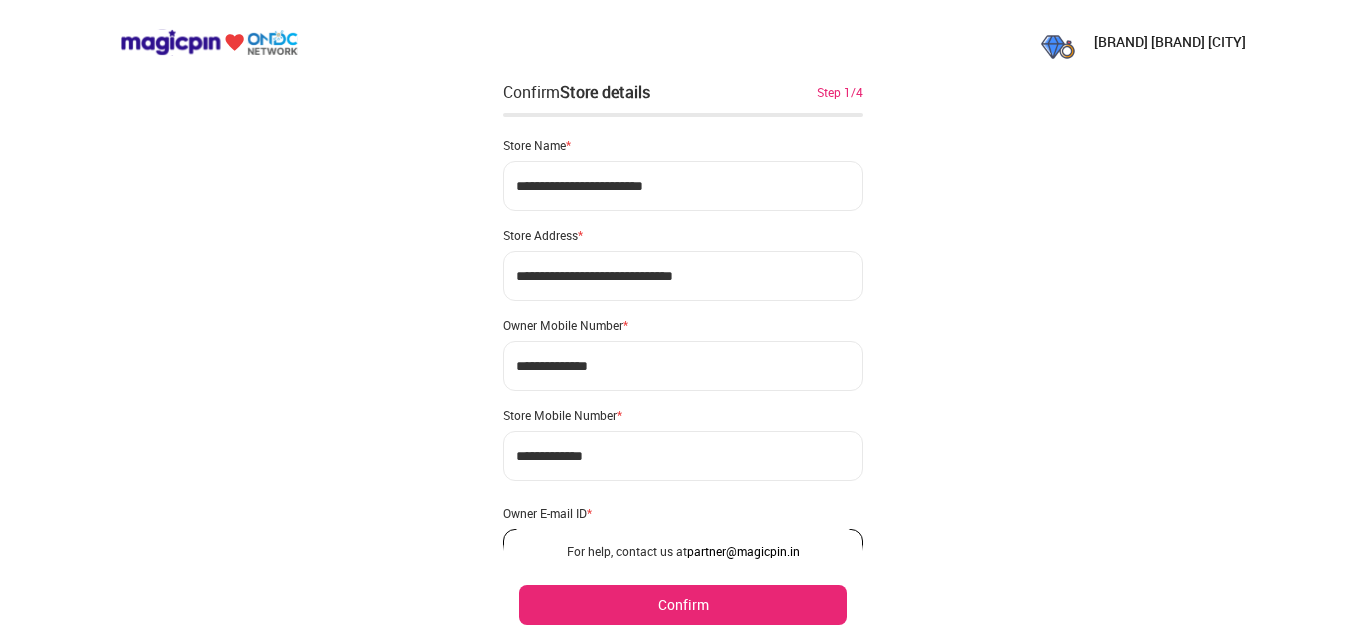 click on "Aggarwal Jewellers [CITY]" at bounding box center [683, 42] 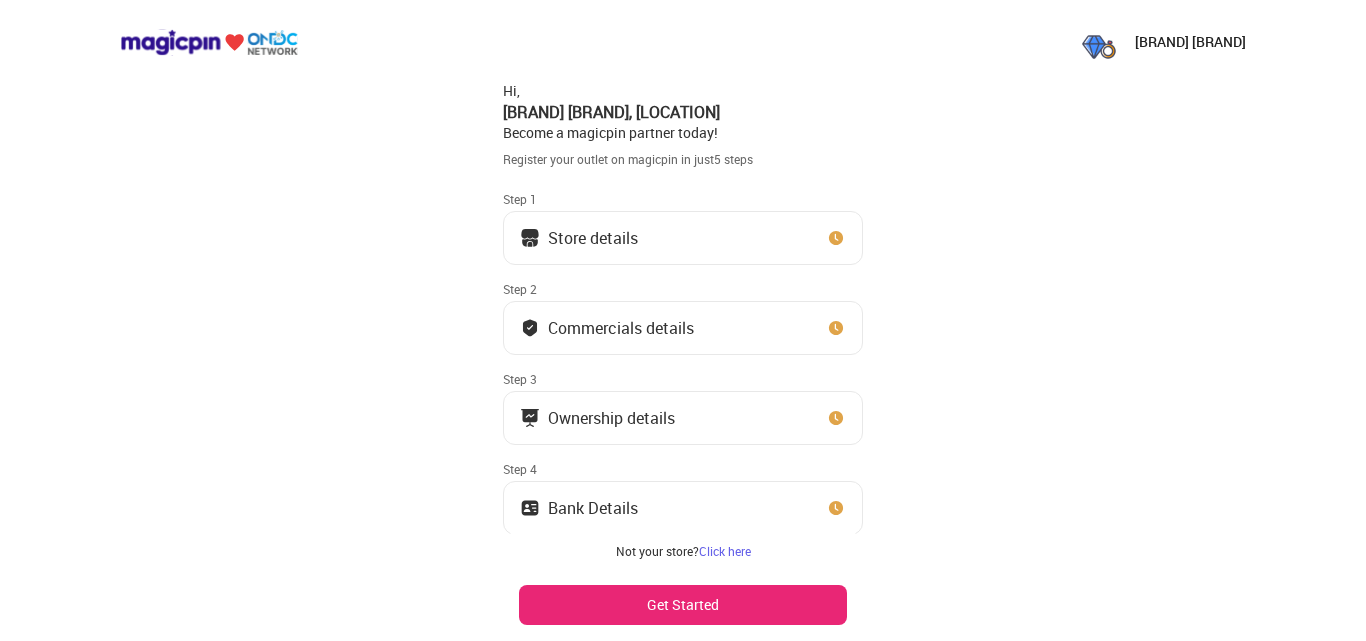 scroll, scrollTop: 0, scrollLeft: 0, axis: both 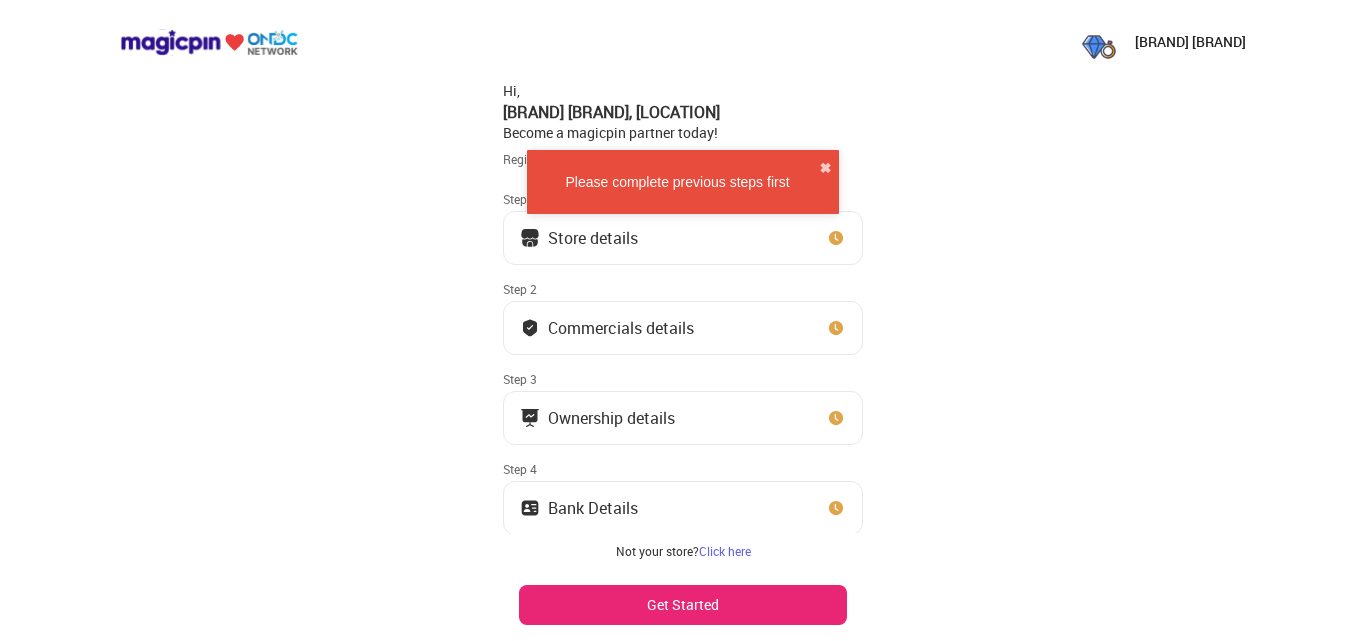click on "Store details" at bounding box center (683, 238) 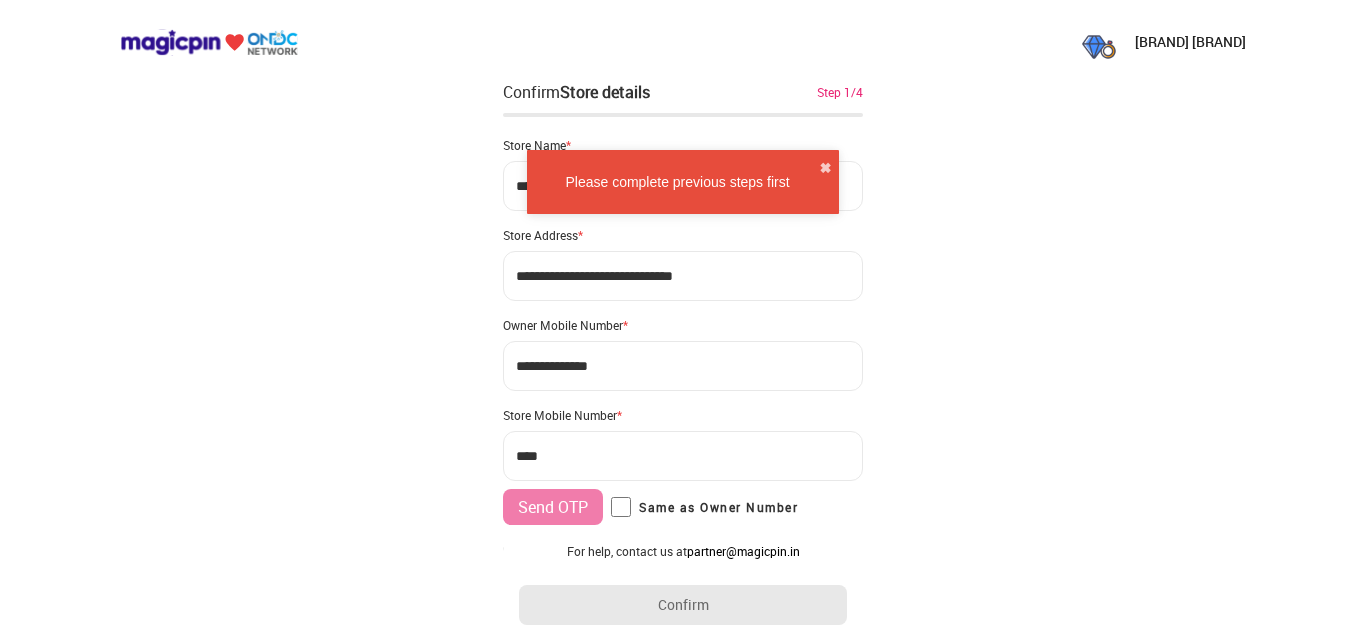 type on "**********" 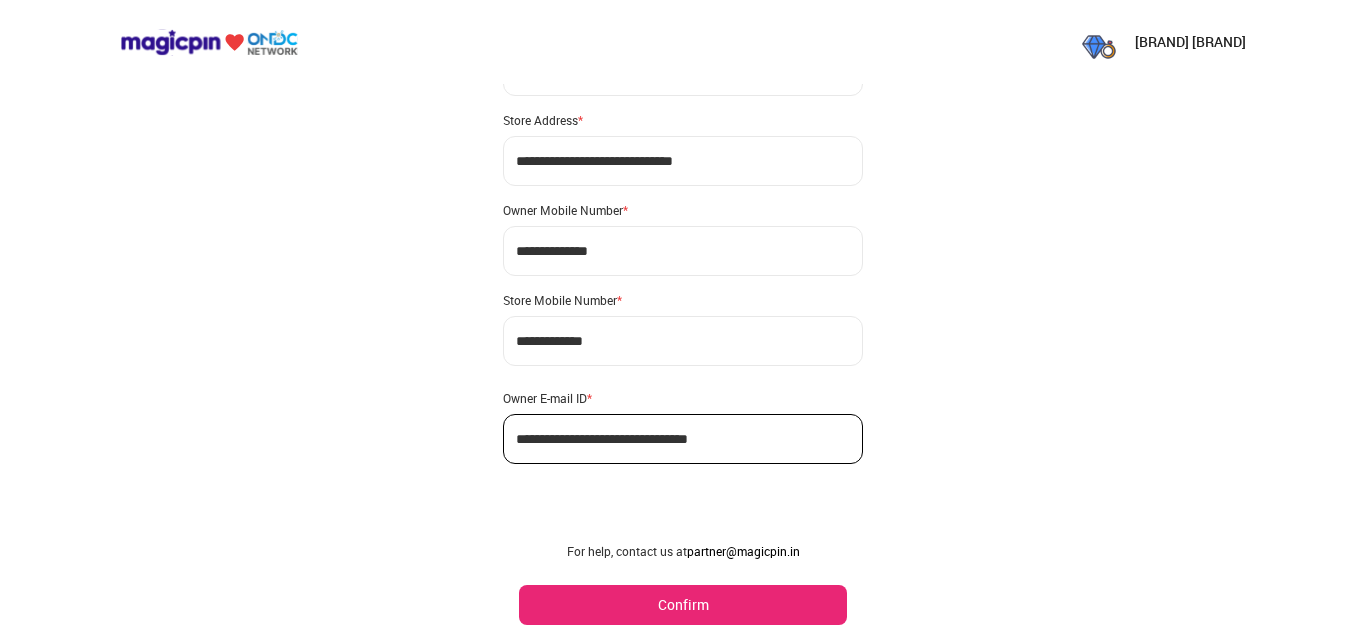 scroll, scrollTop: 118, scrollLeft: 0, axis: vertical 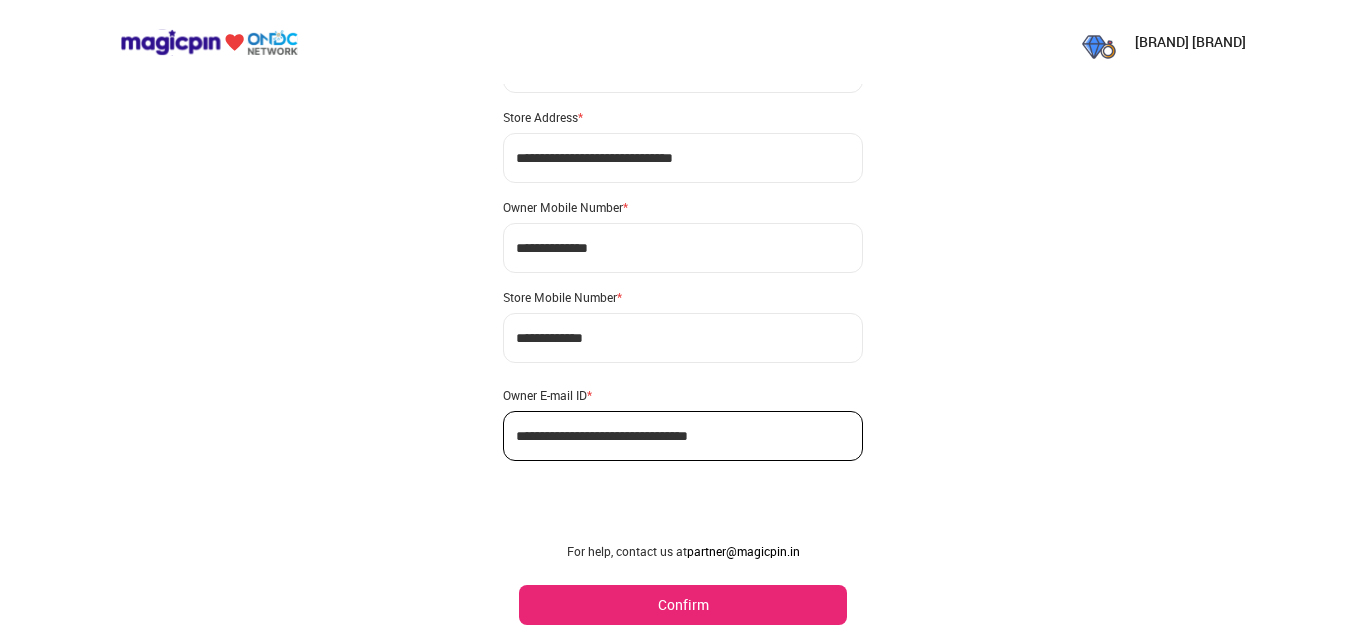 click on "Confirm" at bounding box center (683, 605) 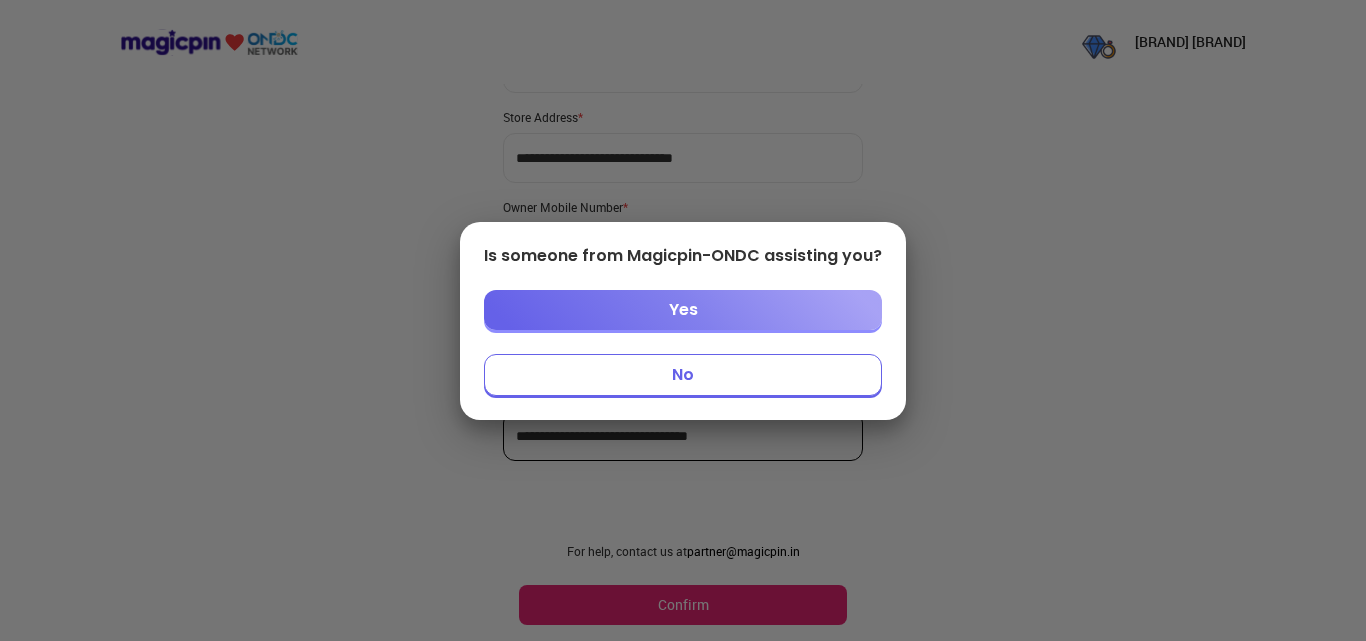click on "No" at bounding box center [683, 375] 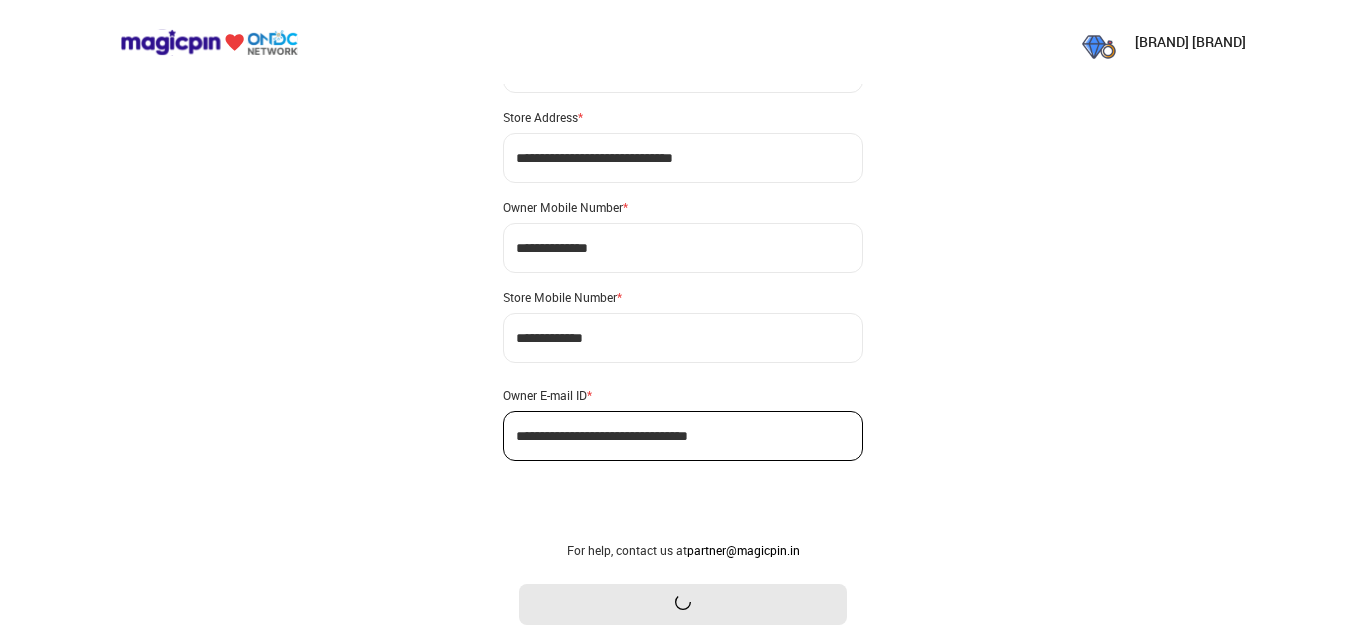 scroll, scrollTop: 0, scrollLeft: 0, axis: both 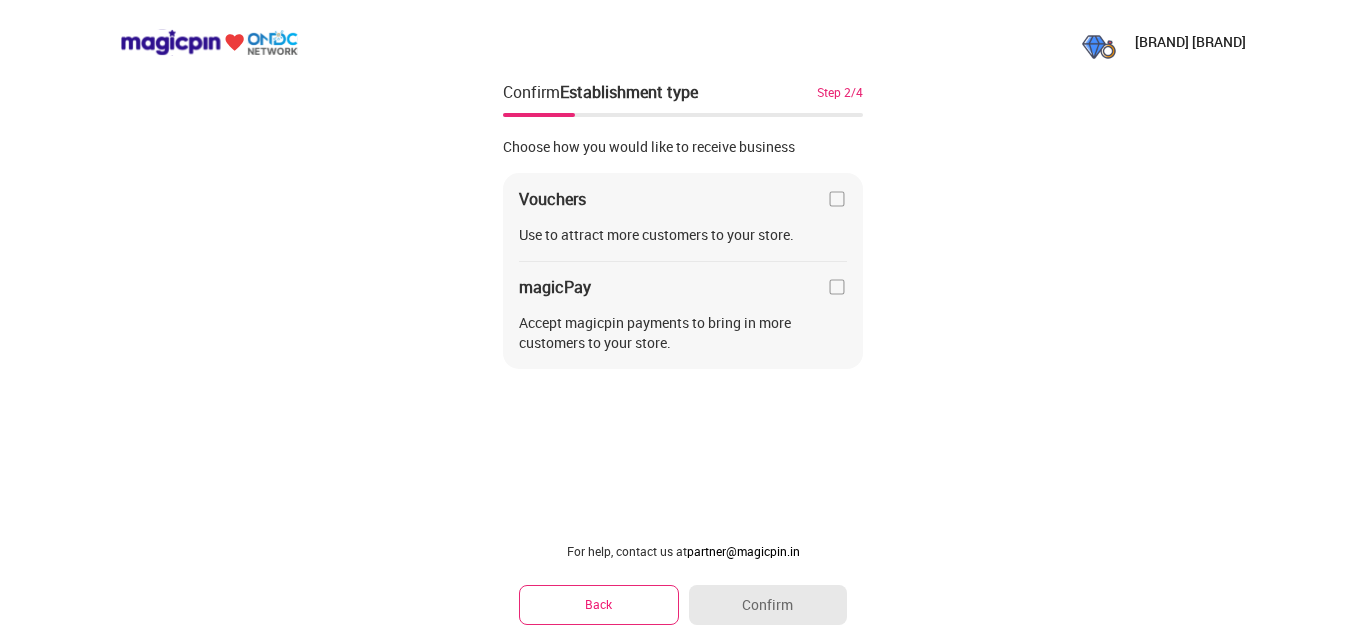 click on "Back" at bounding box center (599, 604) 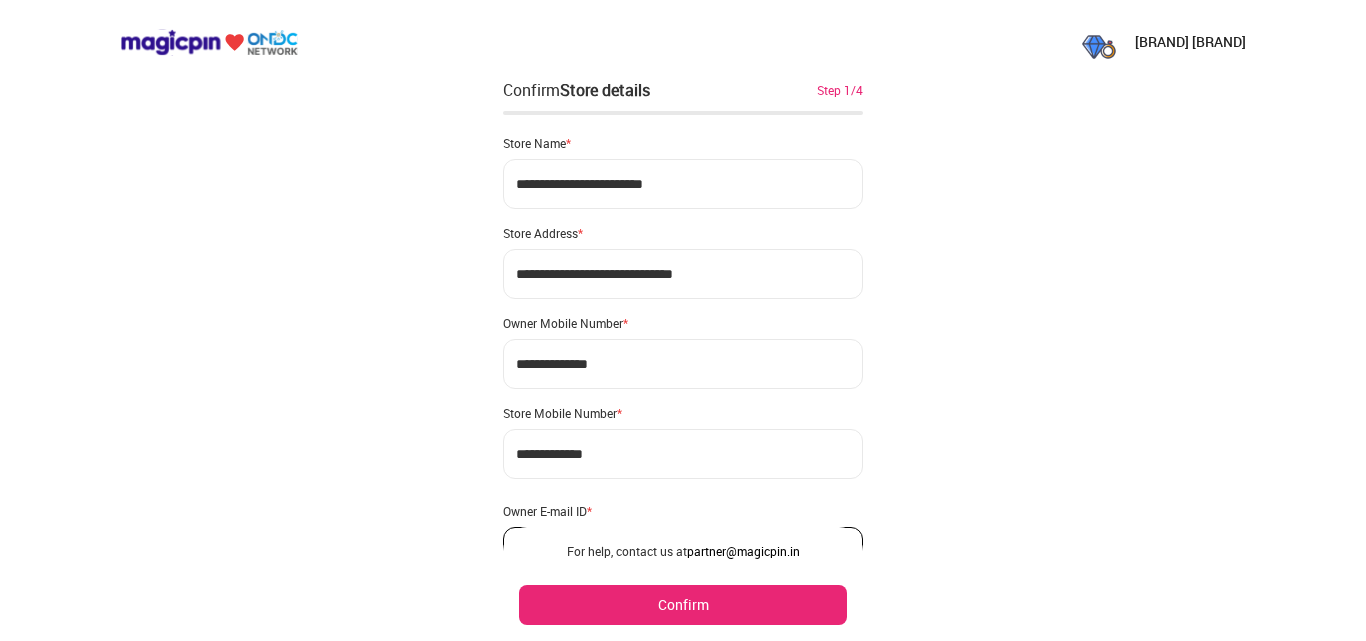 scroll, scrollTop: 0, scrollLeft: 0, axis: both 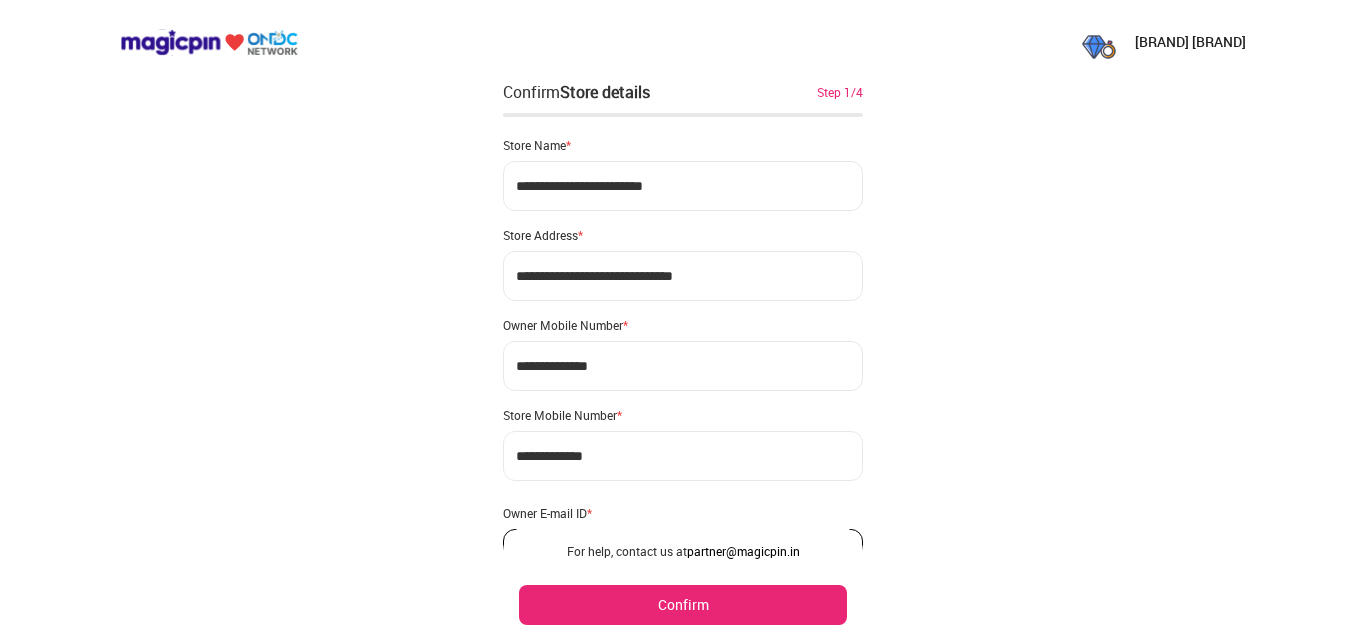 click on "Step 1/4" at bounding box center [840, 92] 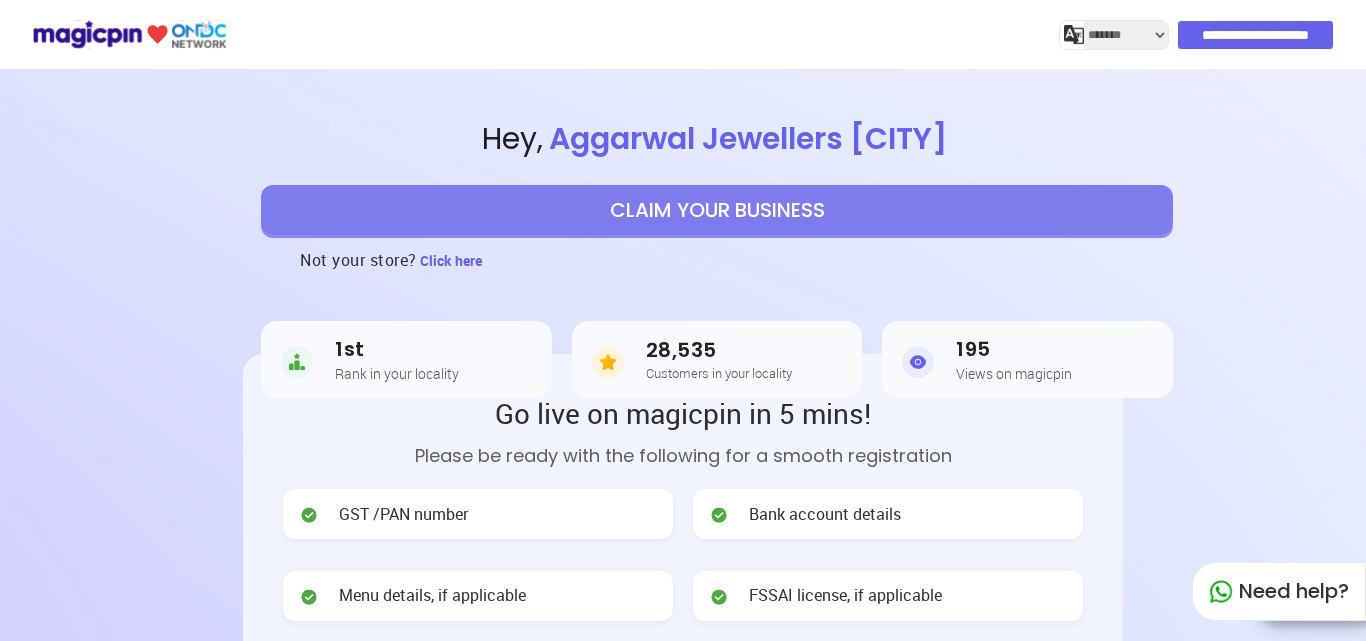 select on "*******" 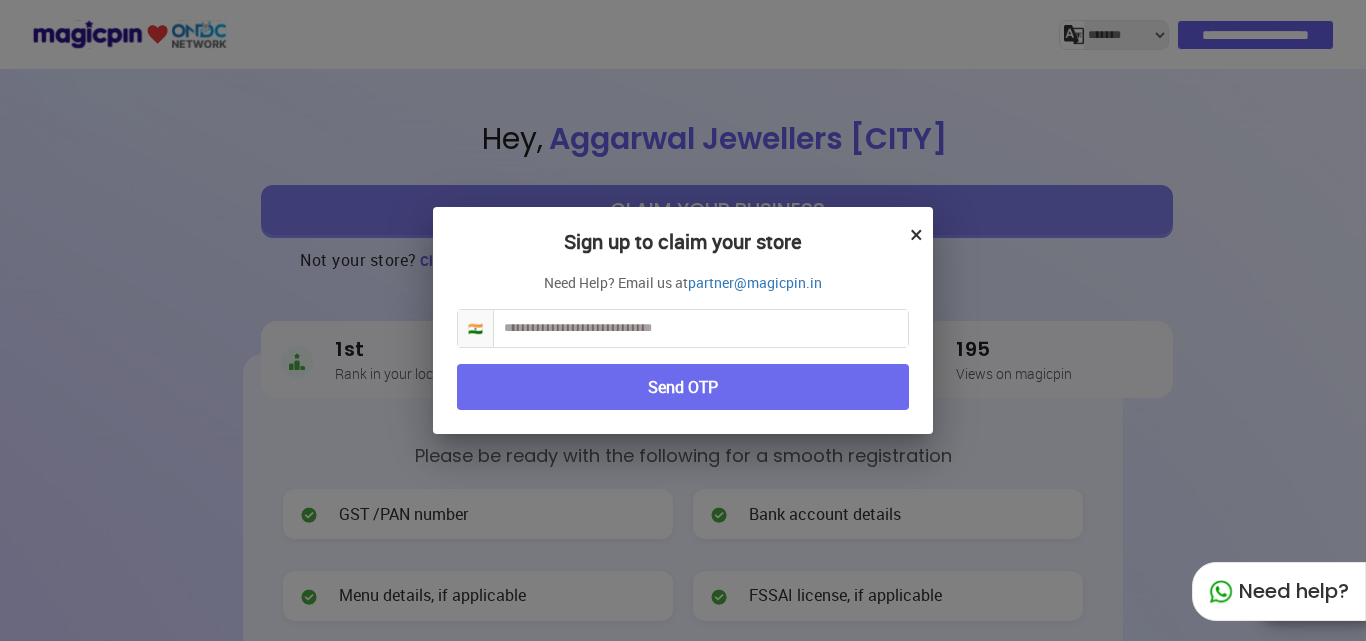 click at bounding box center [701, 328] 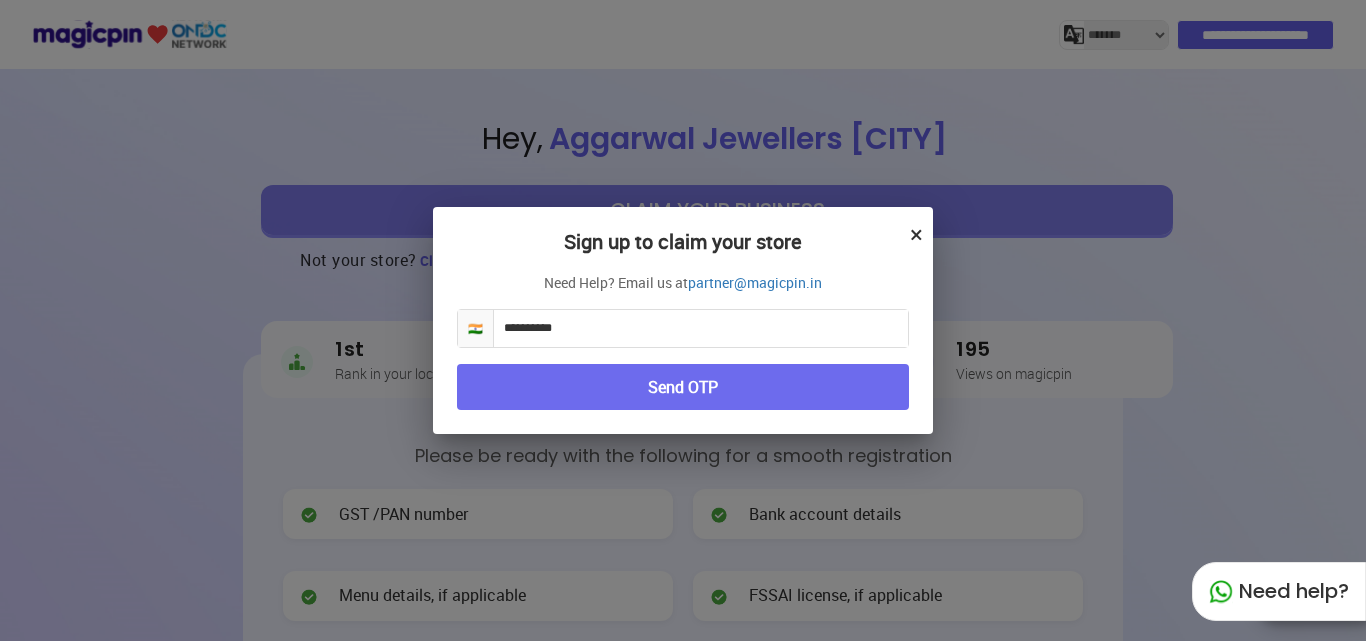 type on "**********" 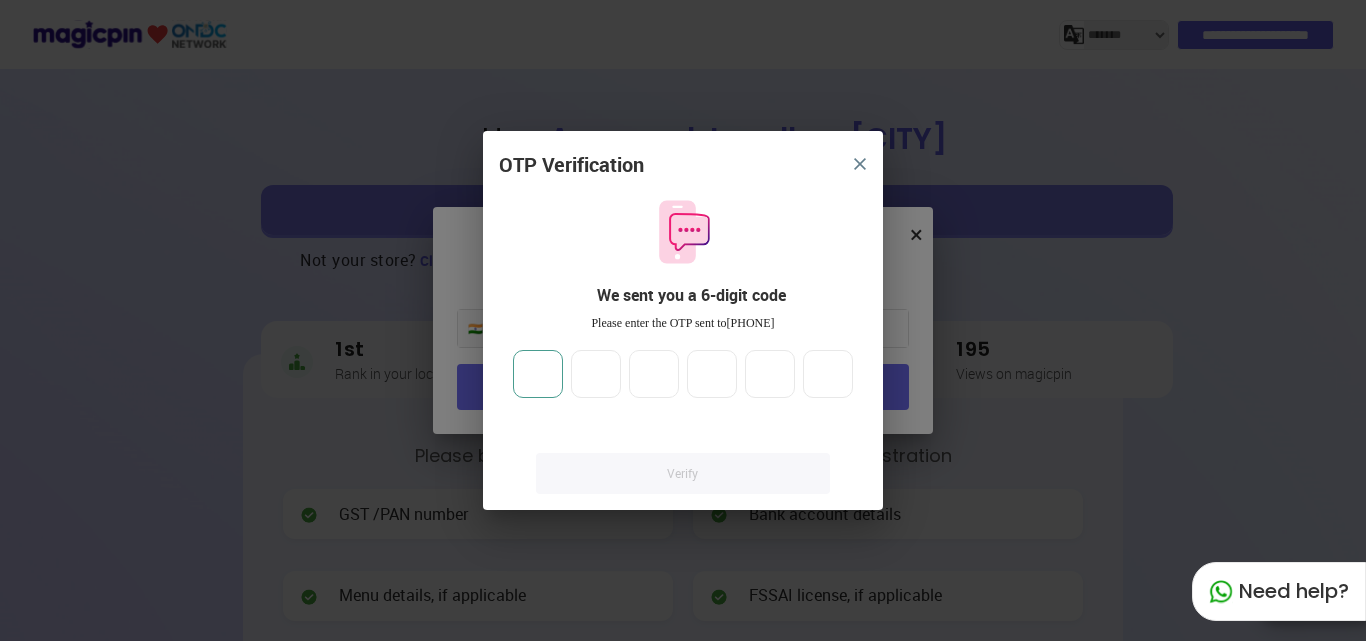 click at bounding box center [538, 374] 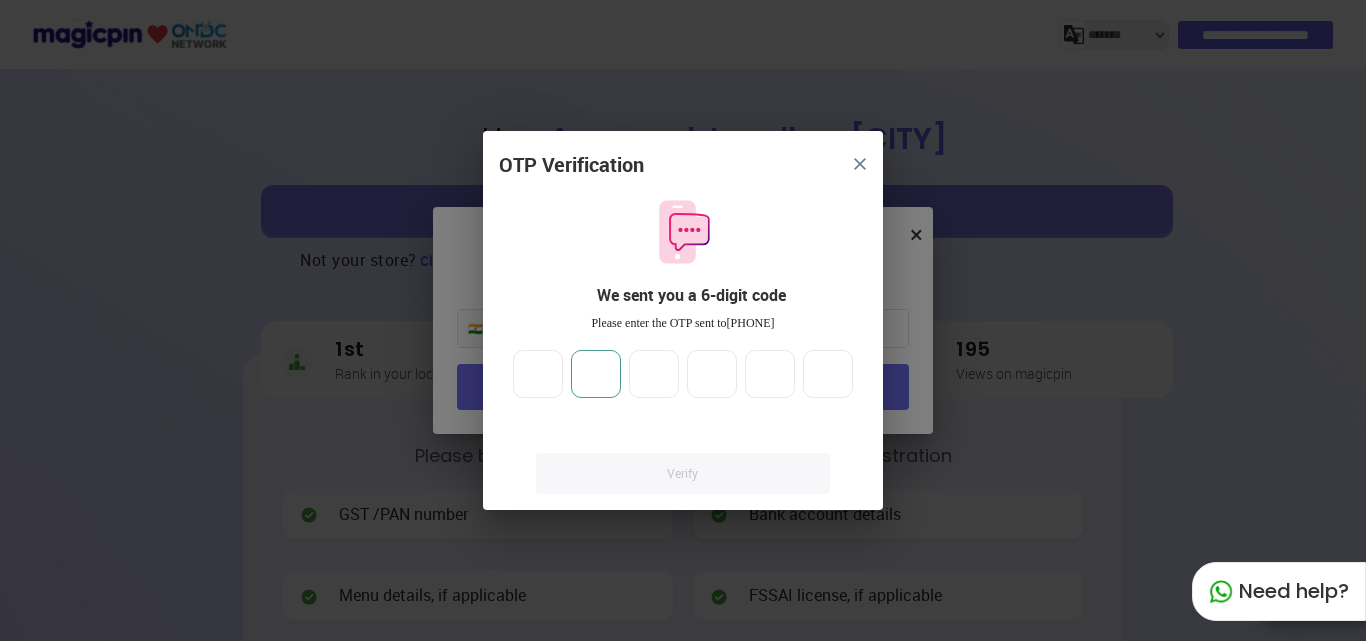 type on "*" 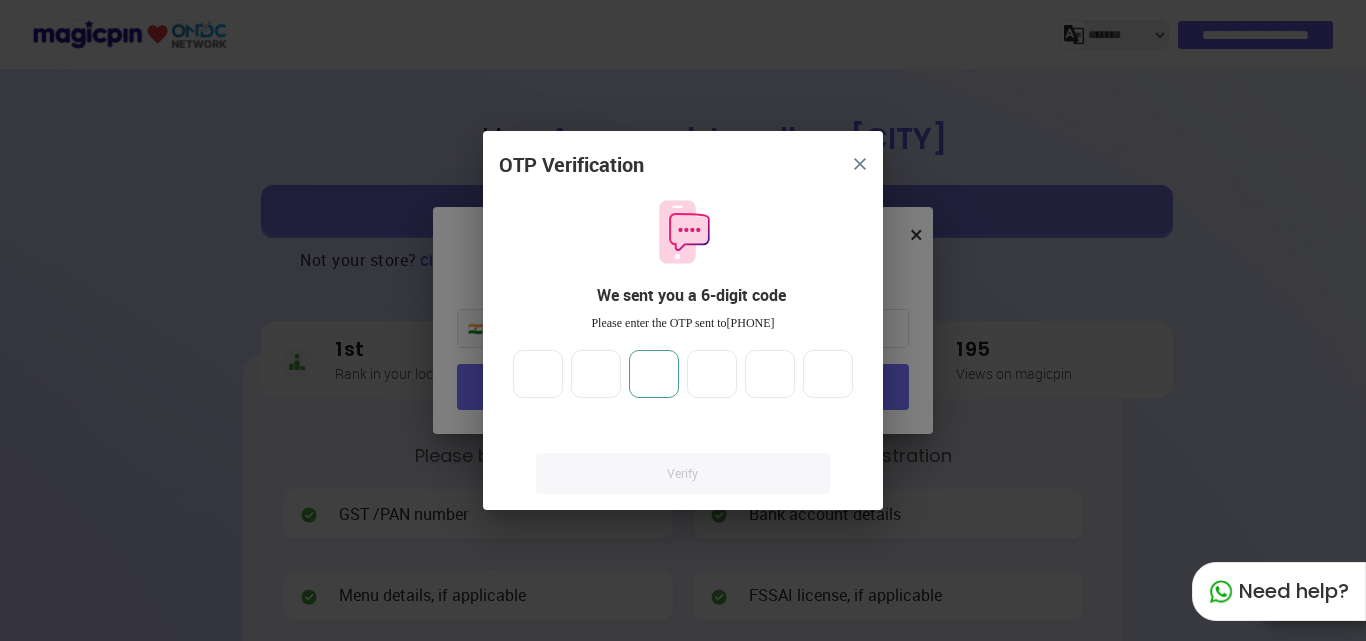 type on "*" 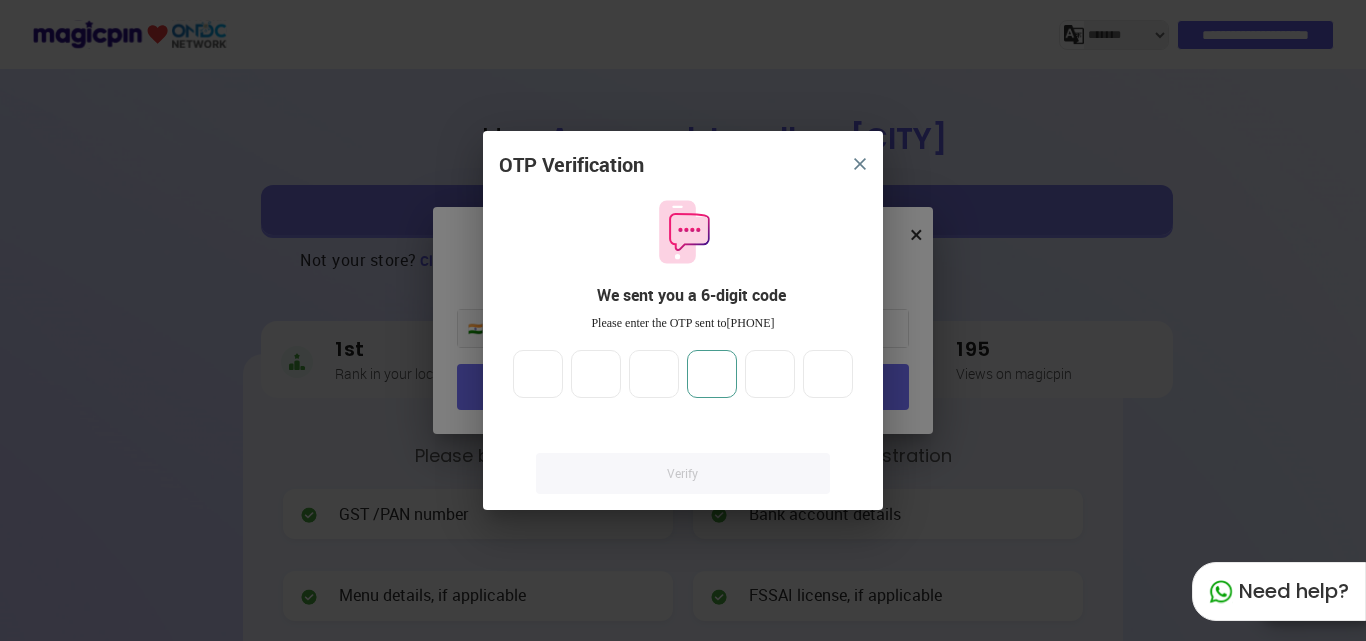 type on "*" 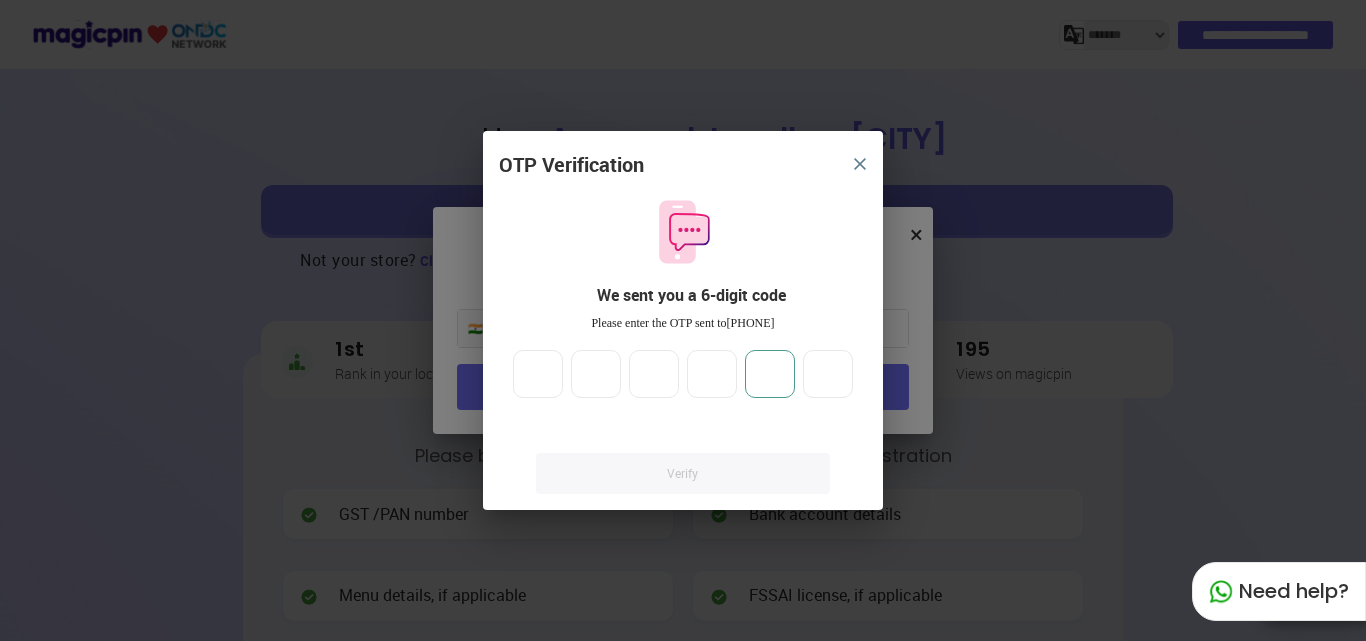 type on "*" 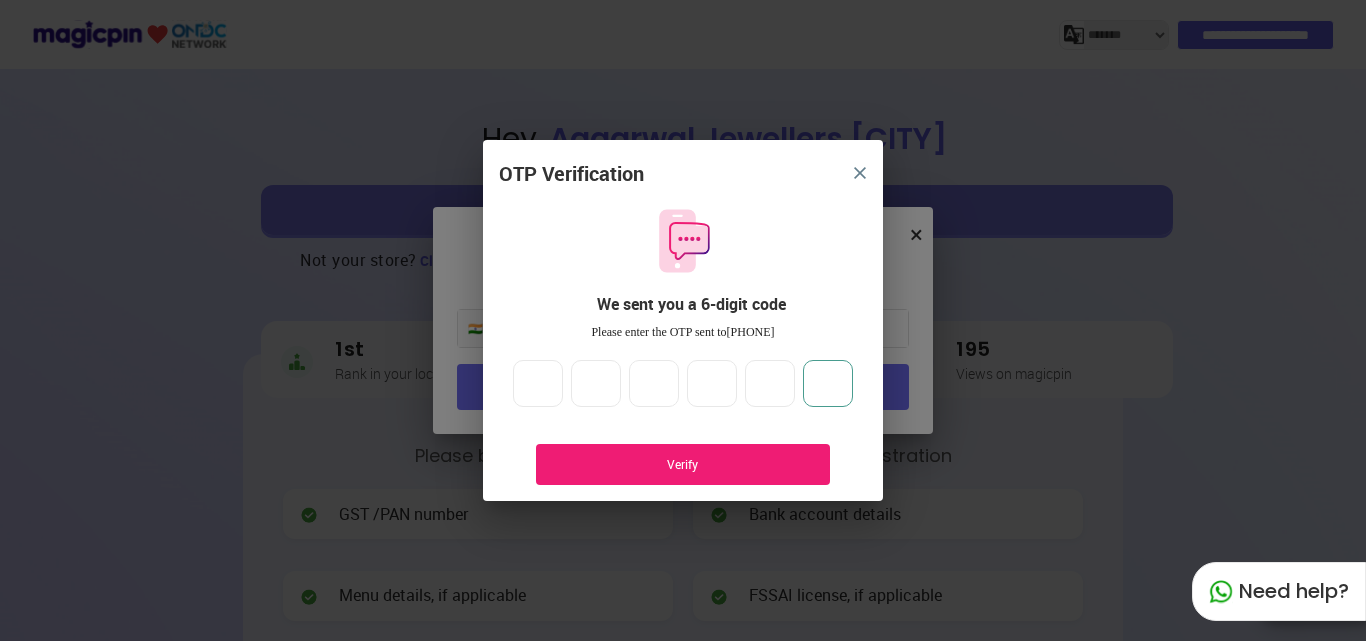 type on "*" 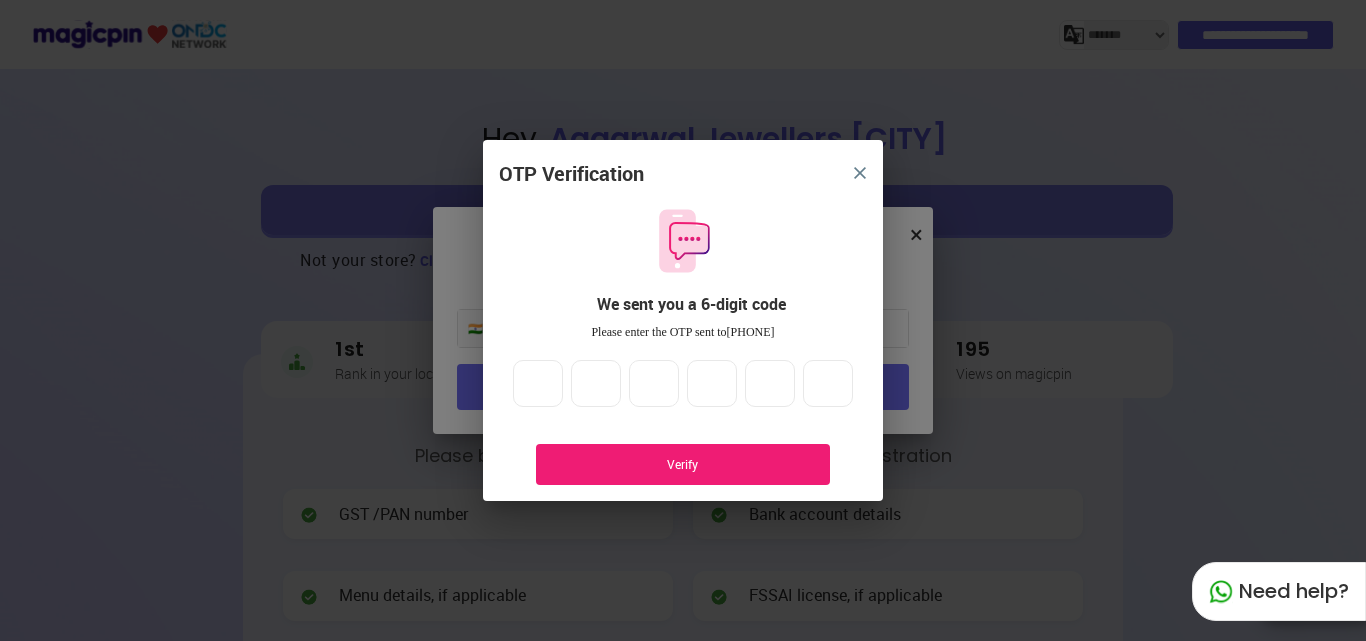 click on "Verify" at bounding box center [683, 464] 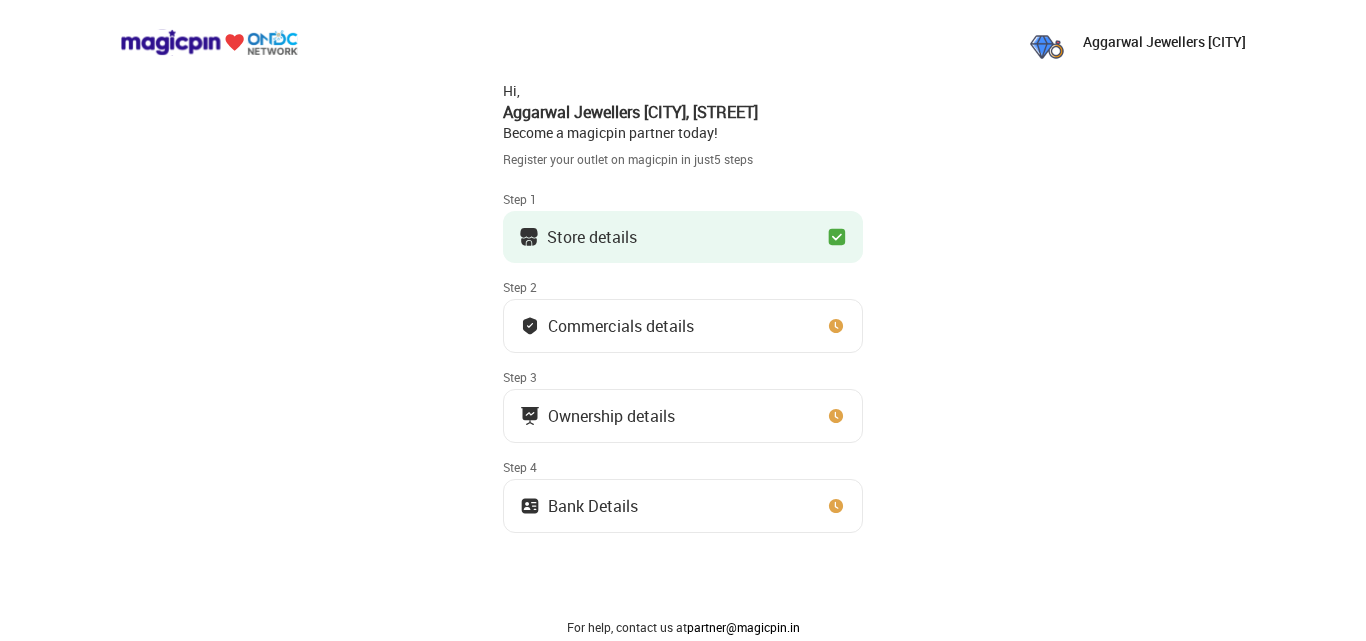scroll, scrollTop: 0, scrollLeft: 0, axis: both 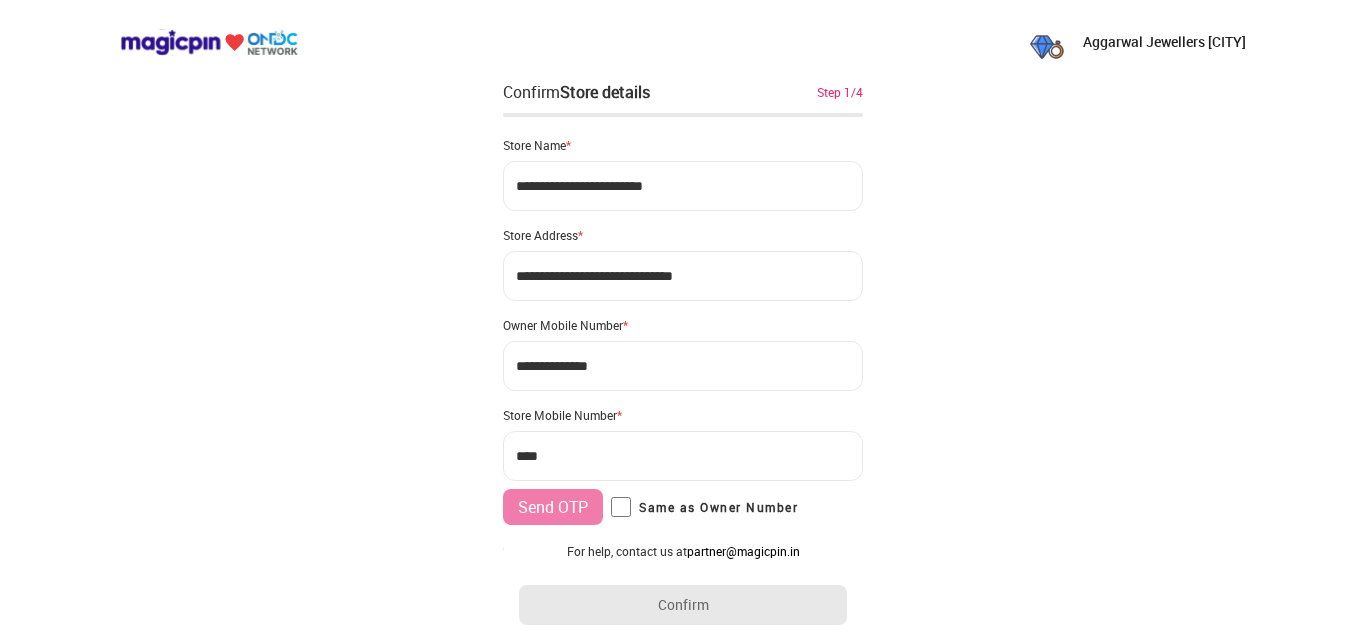 type on "**********" 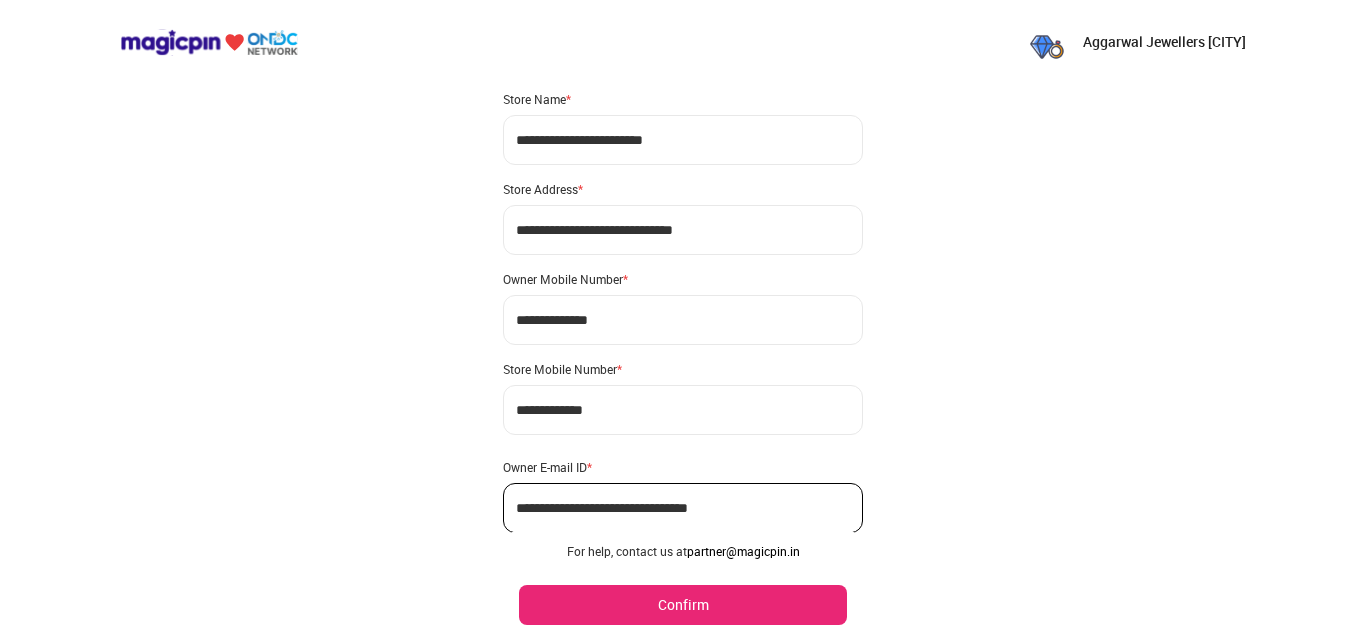 scroll, scrollTop: 118, scrollLeft: 0, axis: vertical 